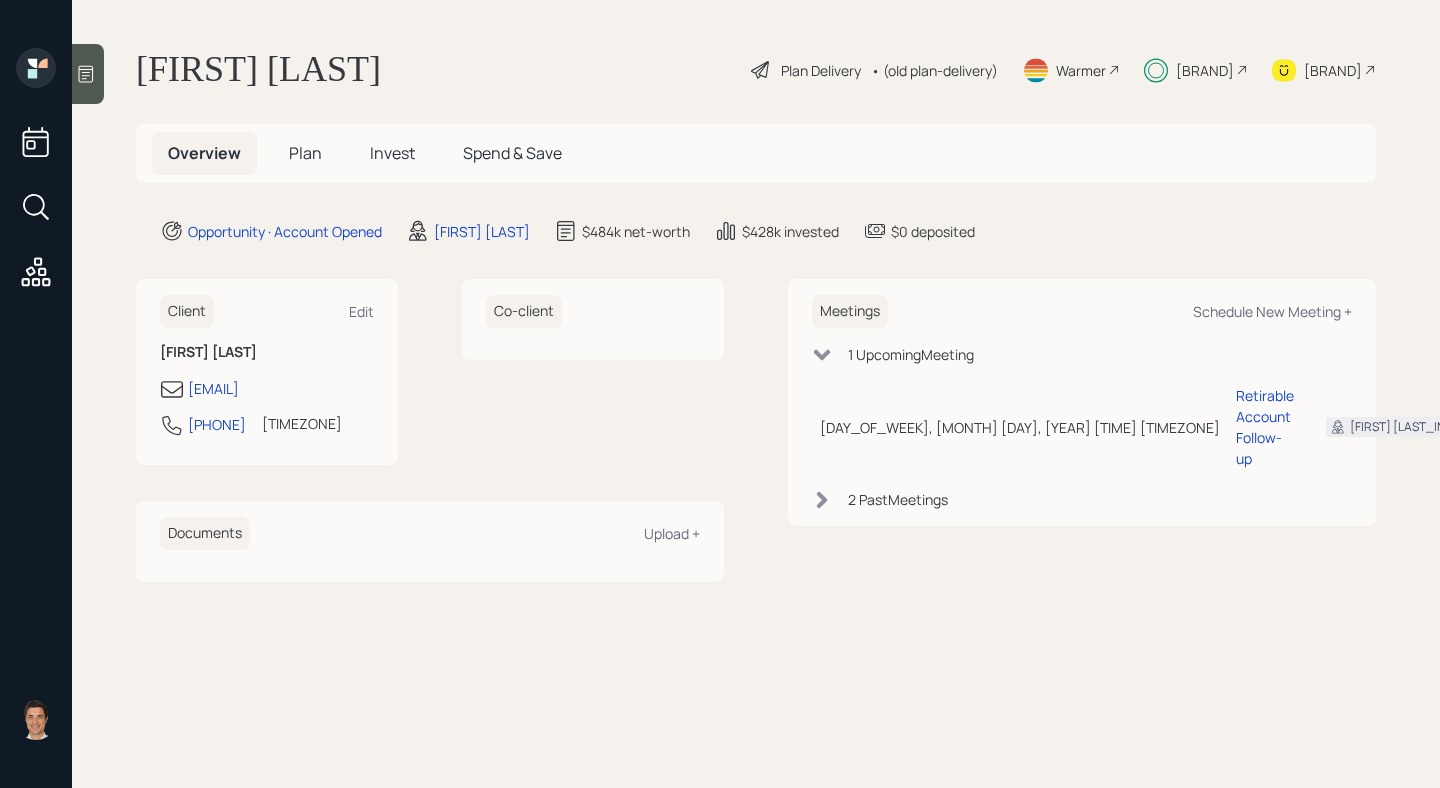 scroll, scrollTop: 0, scrollLeft: 0, axis: both 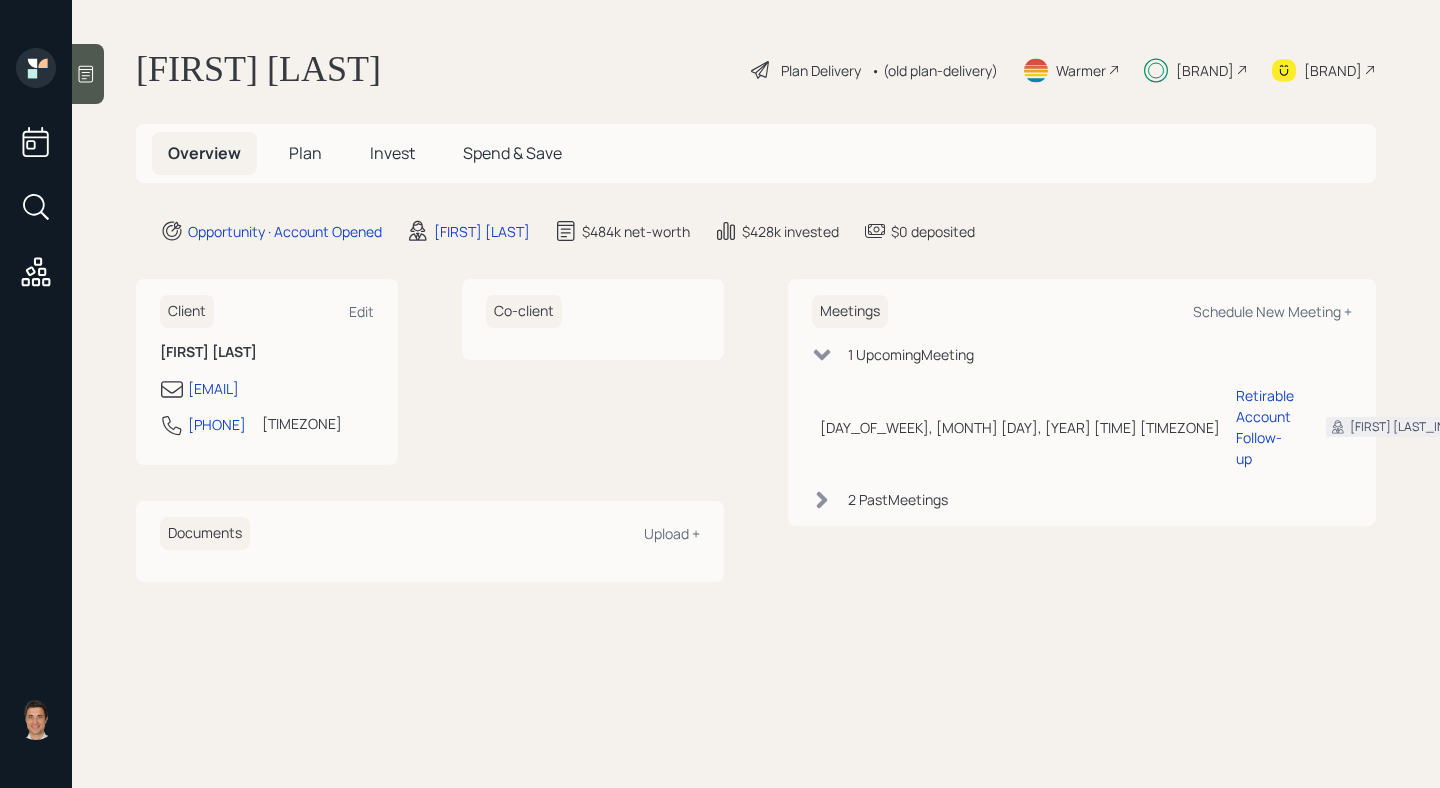click on "Plan" at bounding box center [305, 153] 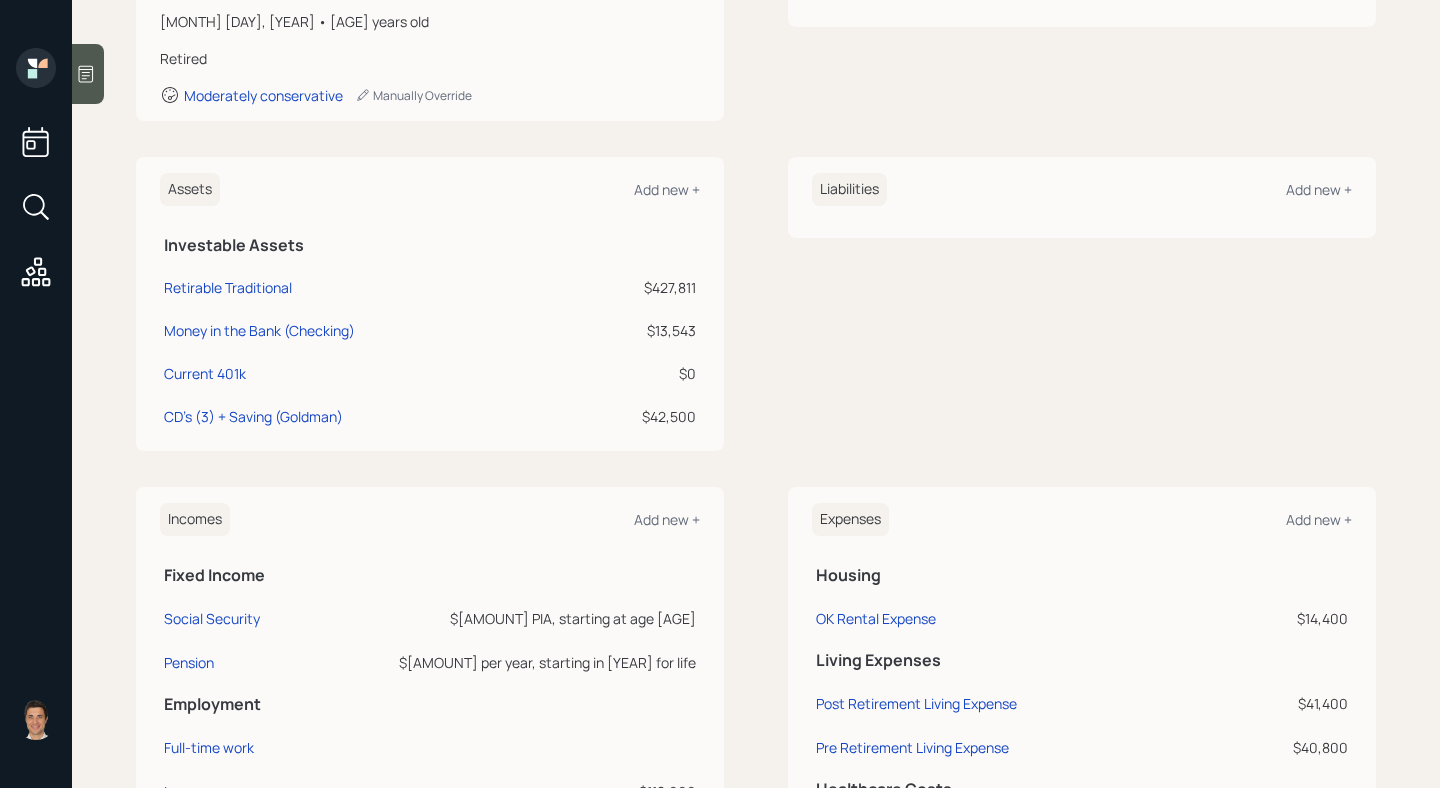scroll, scrollTop: 0, scrollLeft: 0, axis: both 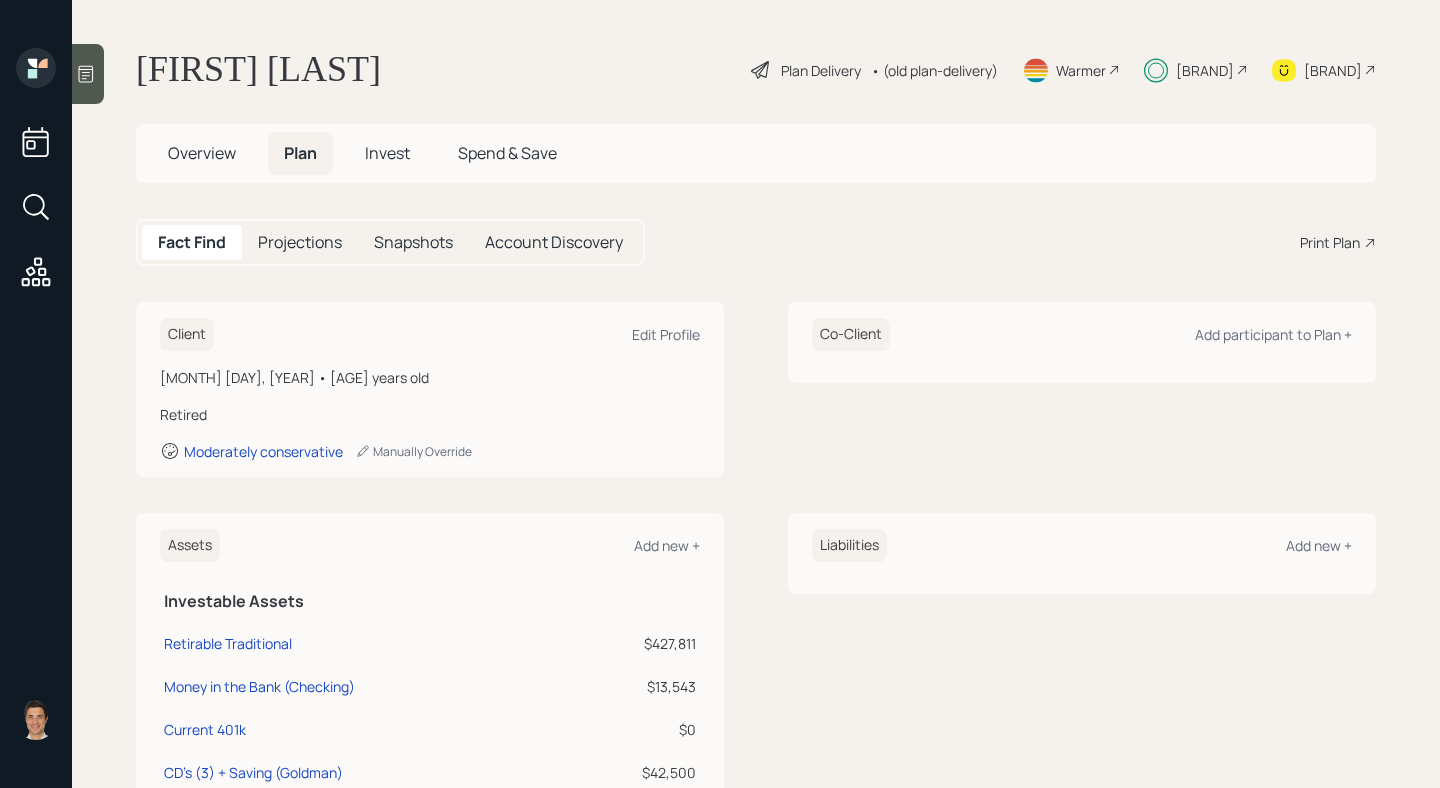 click on "[MONTH] [DAY], [YEAR] • [AGE] years old" at bounding box center [430, 377] 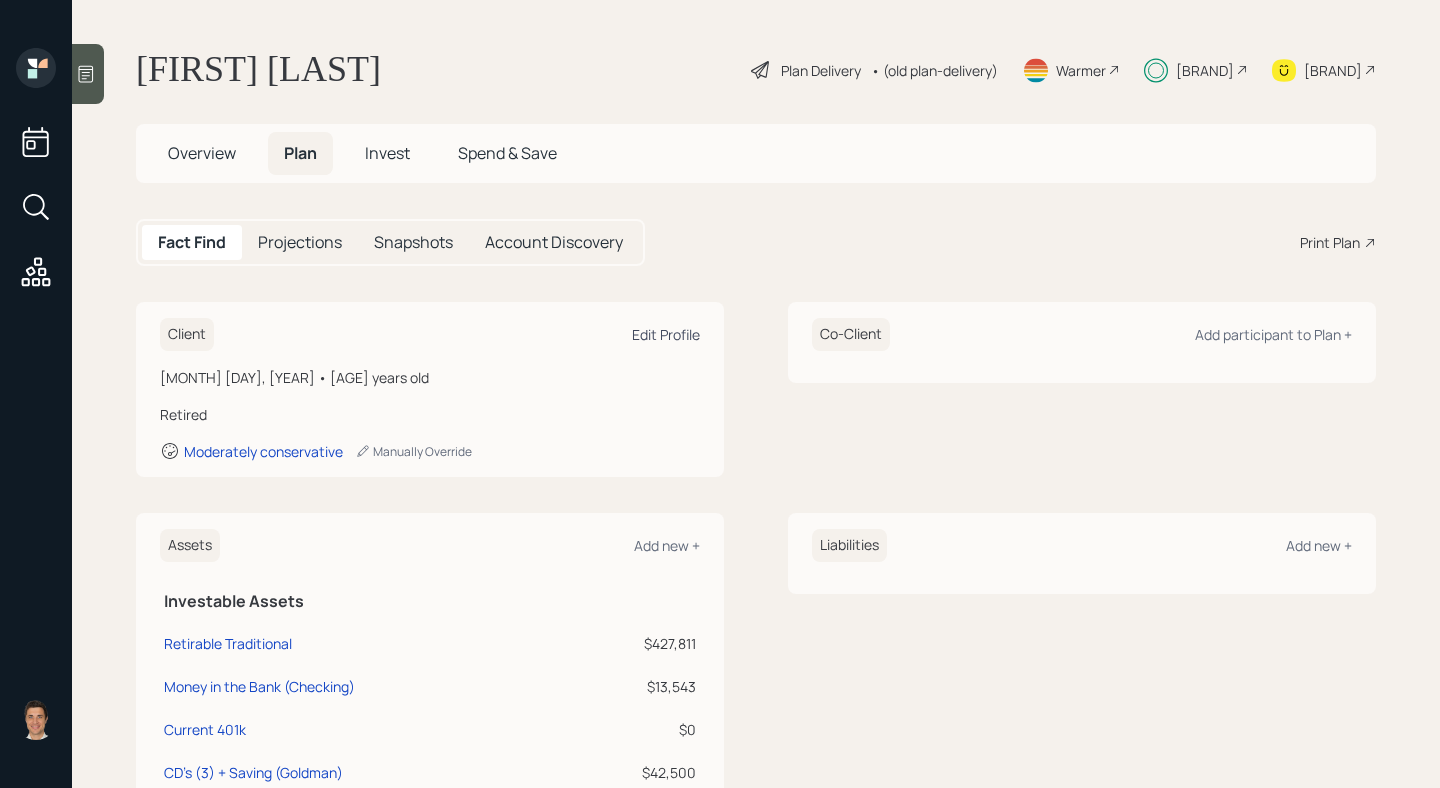 click on "Edit Profile" at bounding box center (666, 334) 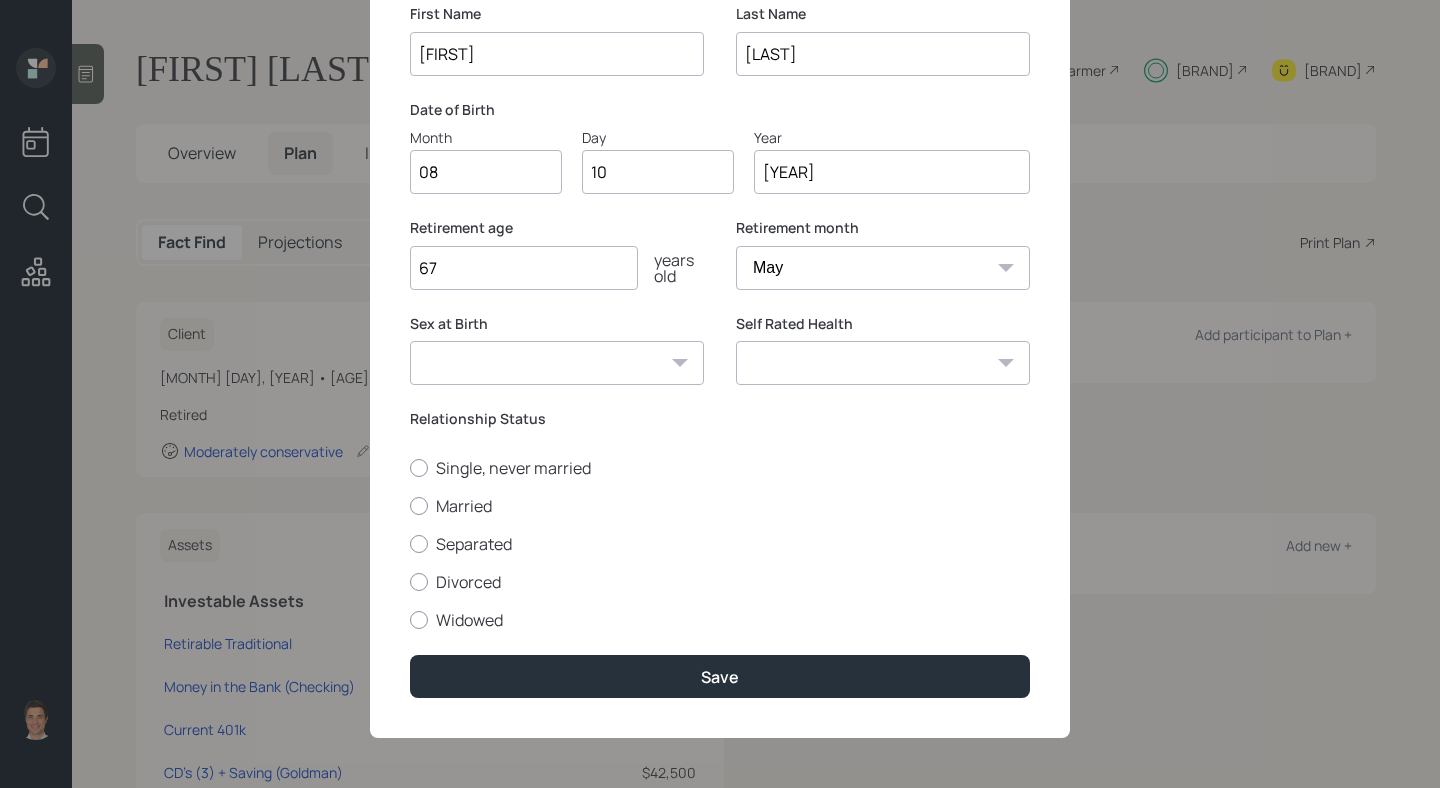 scroll, scrollTop: 0, scrollLeft: 0, axis: both 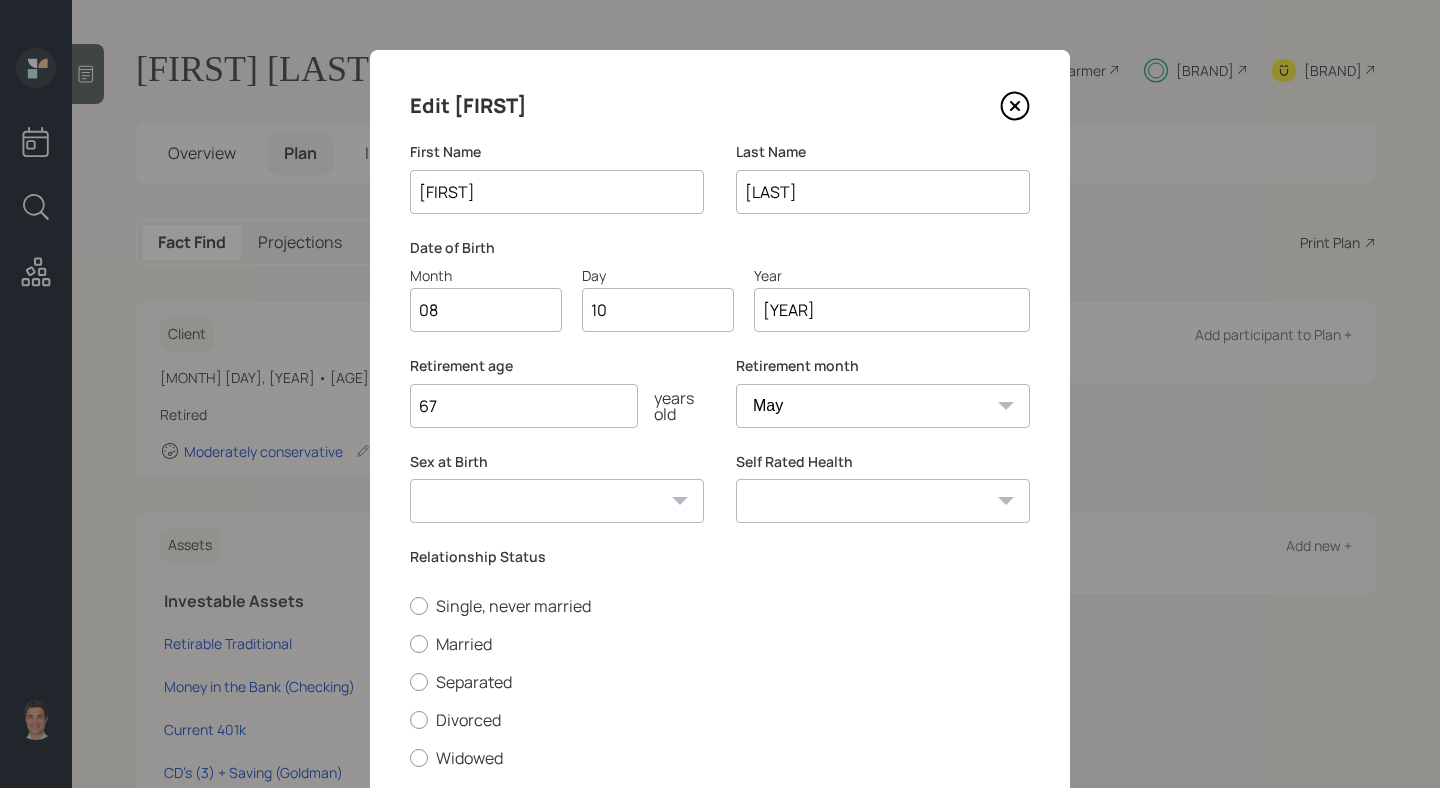 click at bounding box center [1015, 106] 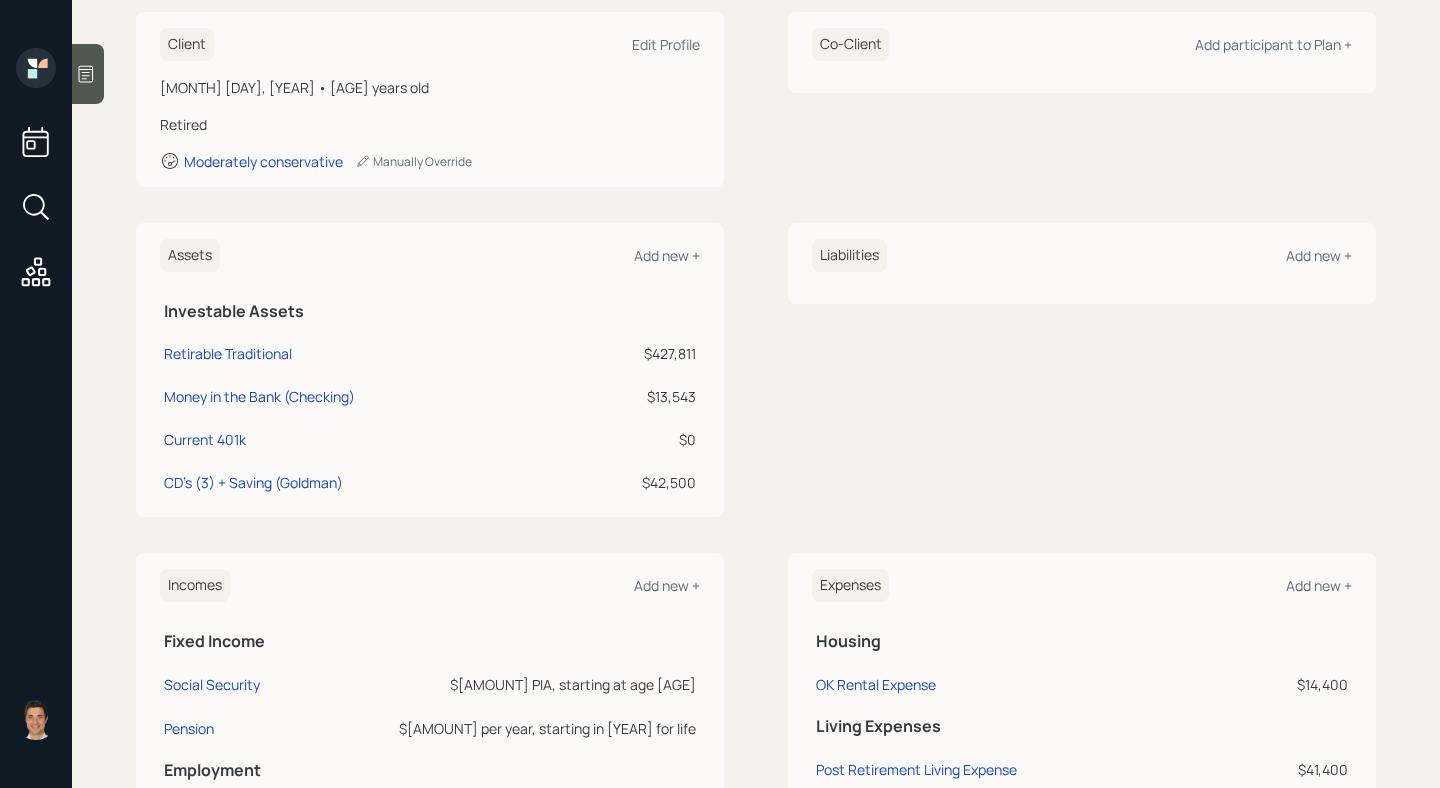 scroll, scrollTop: 450, scrollLeft: 0, axis: vertical 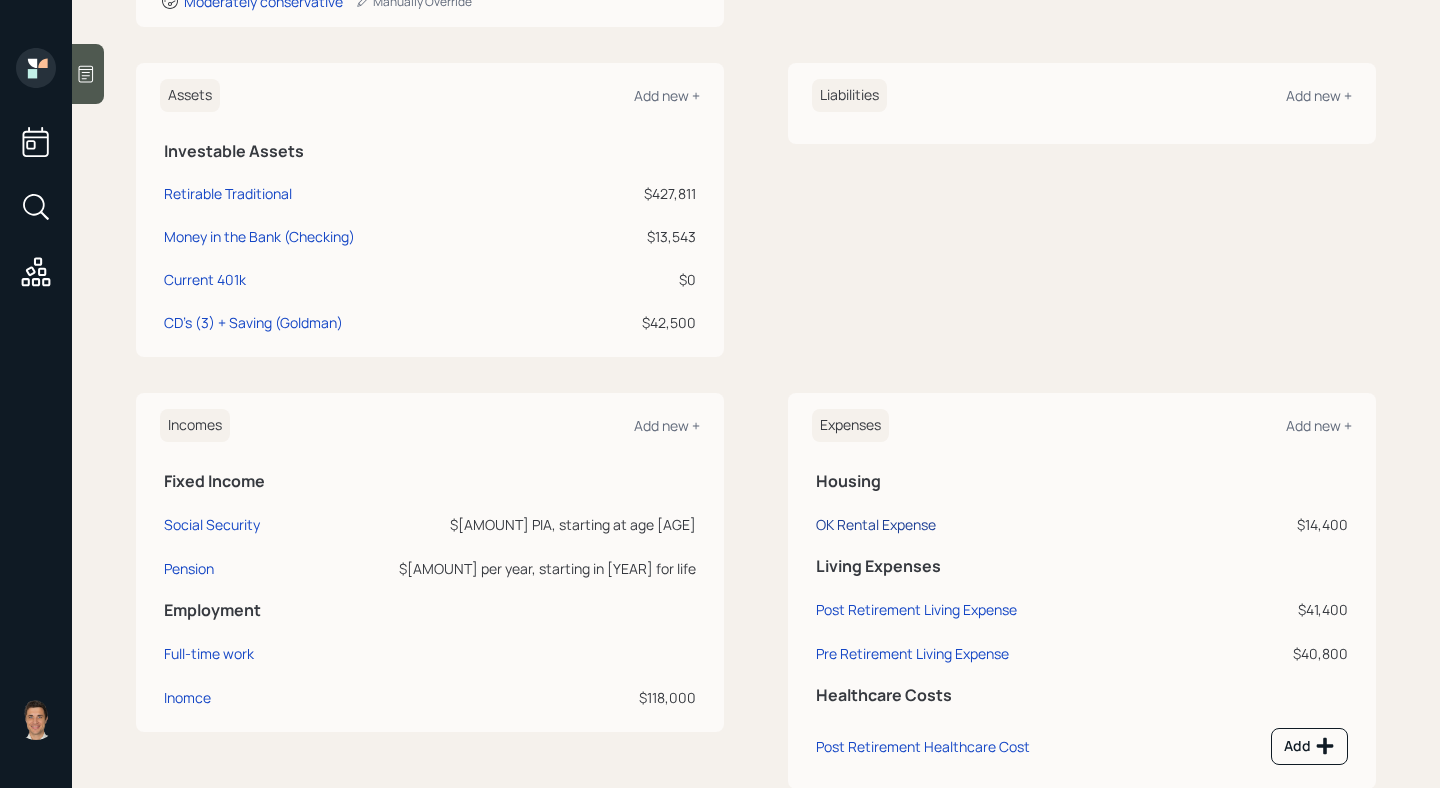 click on "OK Rental Expense" at bounding box center (212, 524) 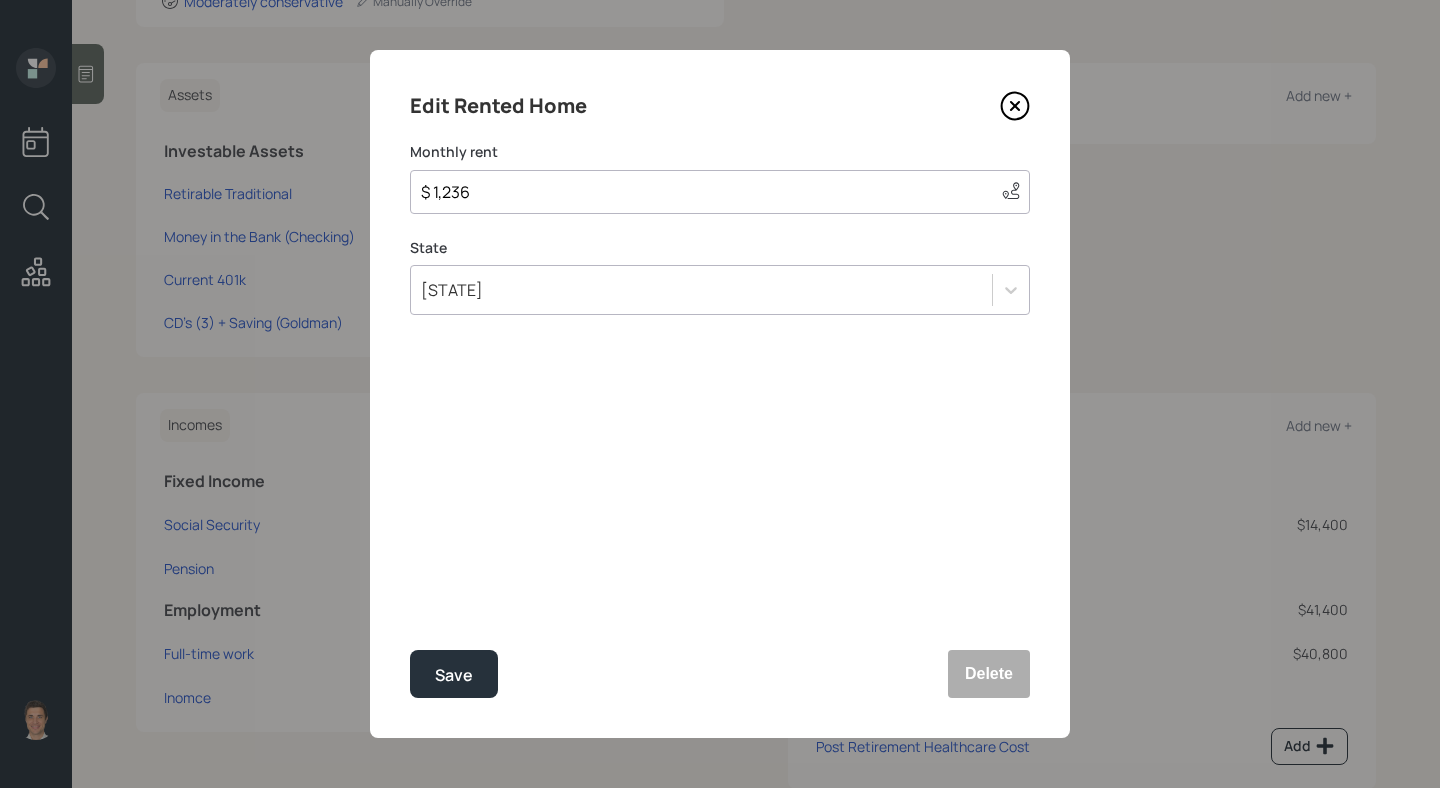 click at bounding box center (1015, 106) 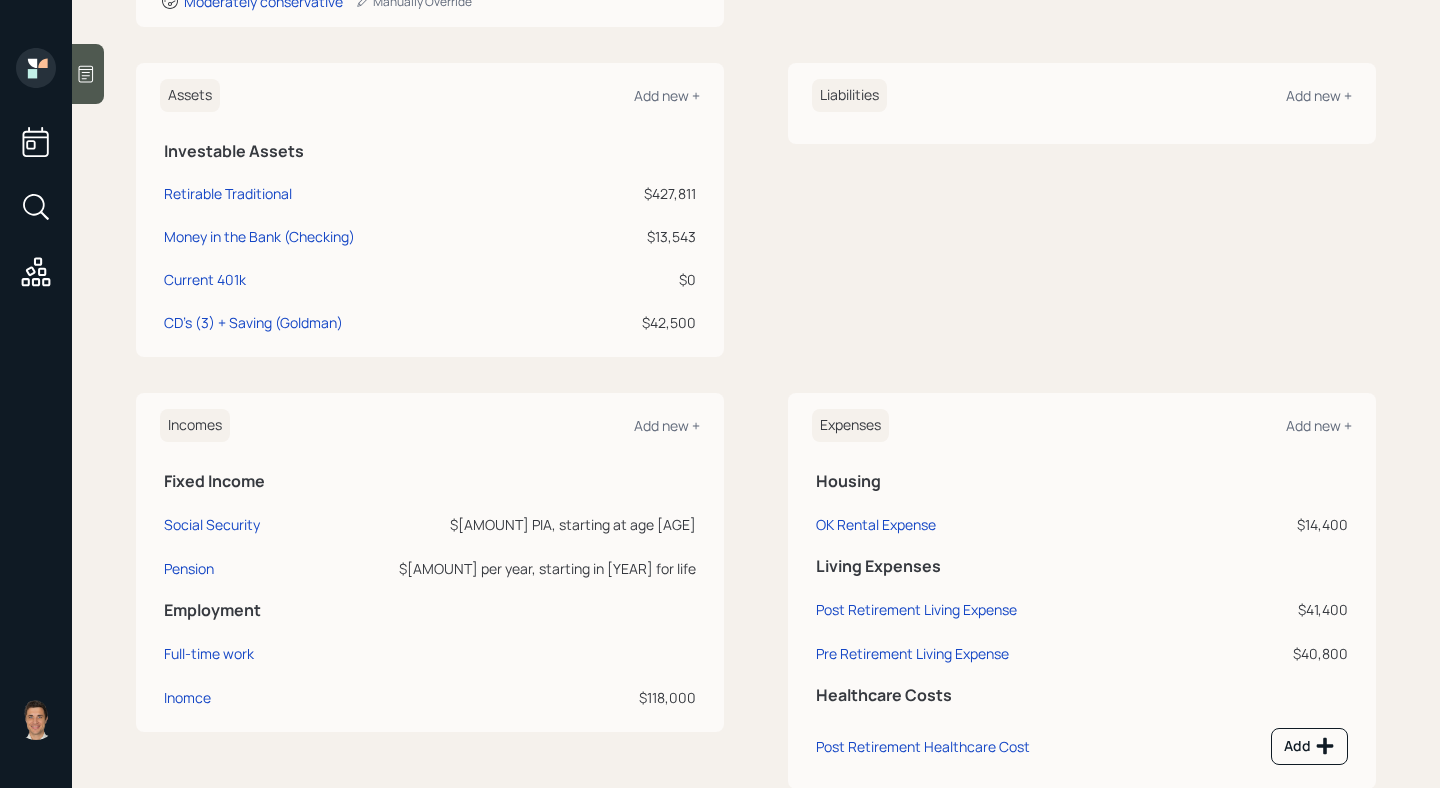 click on "Liabilities Add new +" at bounding box center [1082, -61] 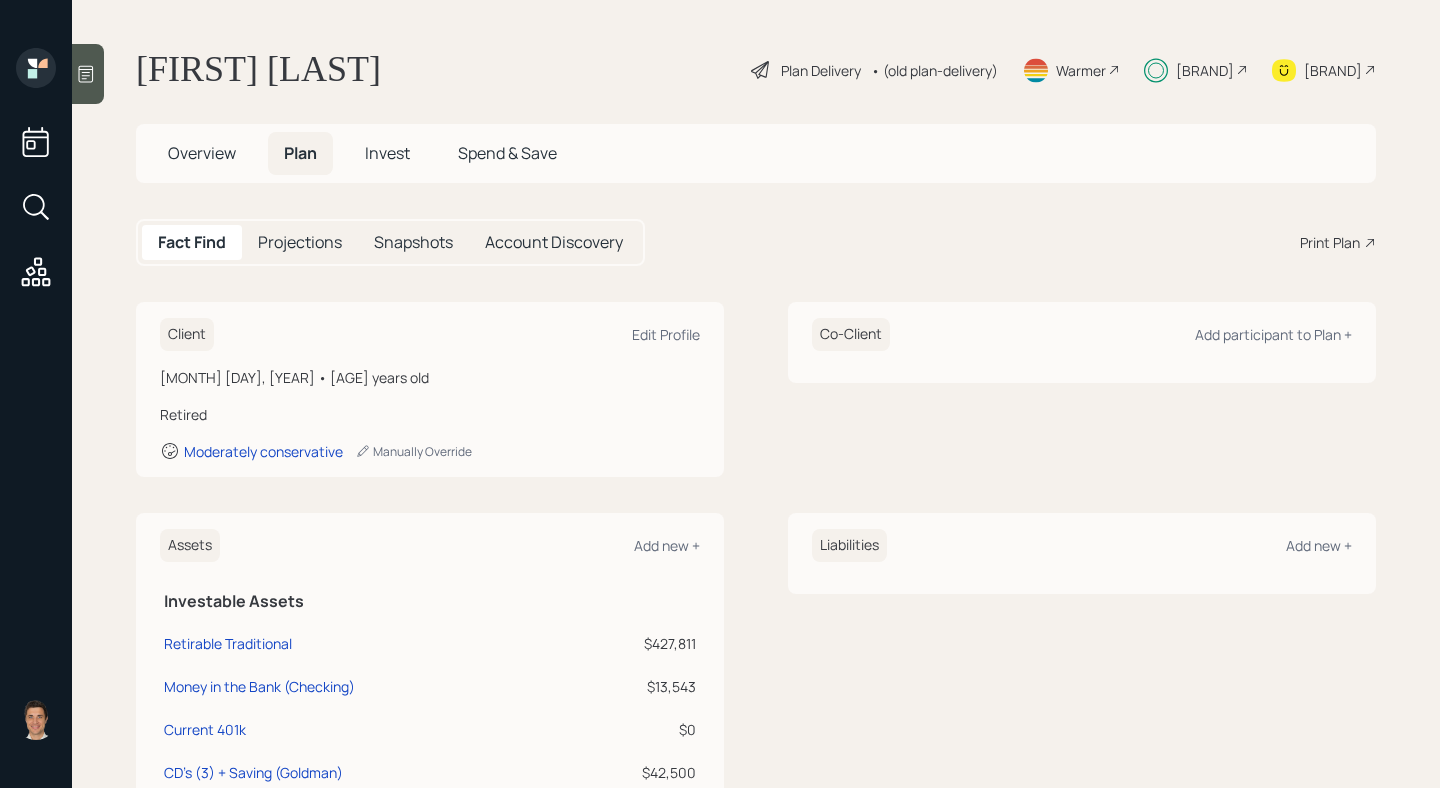 click on "Plan Delivery" at bounding box center [821, 70] 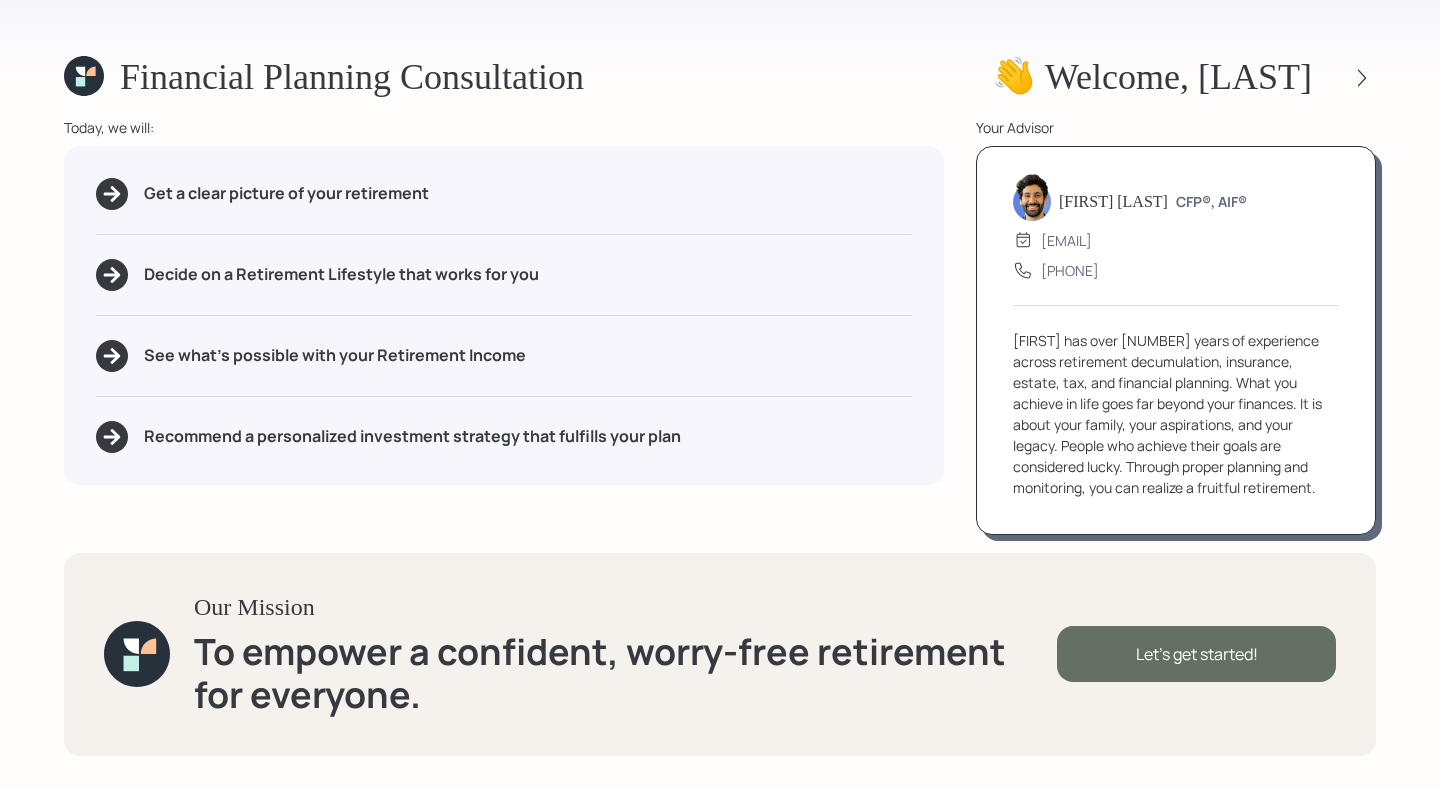 click on "Let's get started!" at bounding box center (1196, 654) 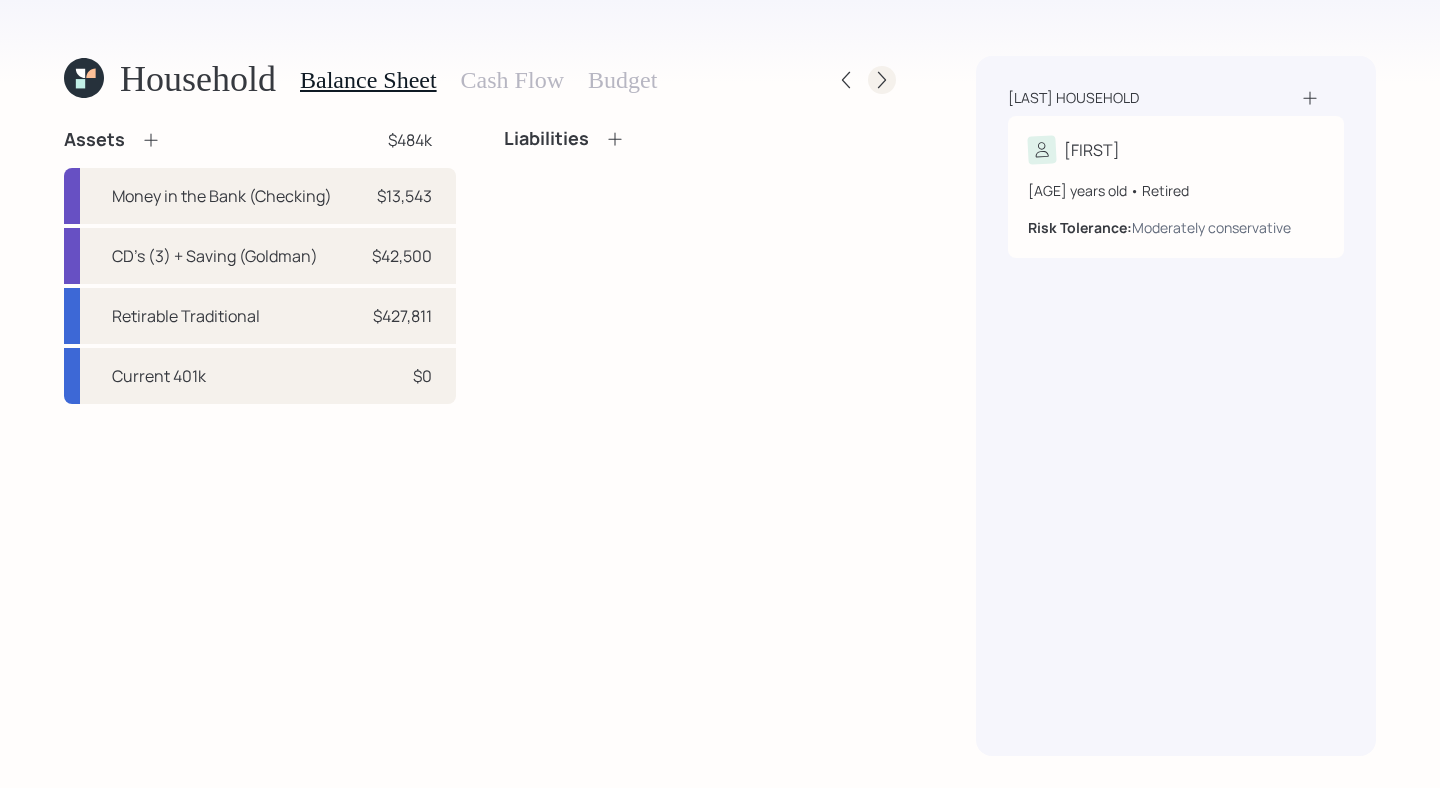 click at bounding box center (882, 80) 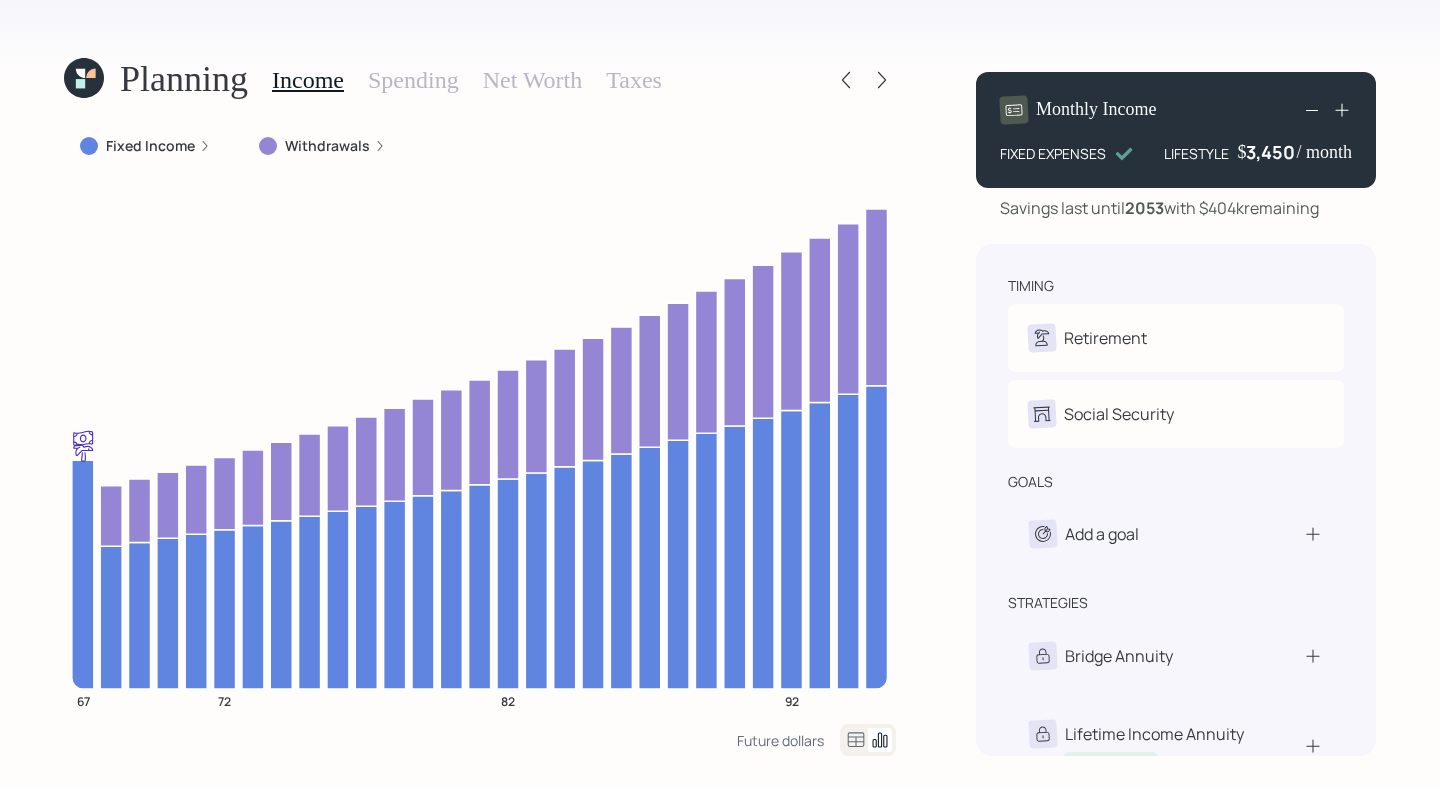 click at bounding box center (80, 73) 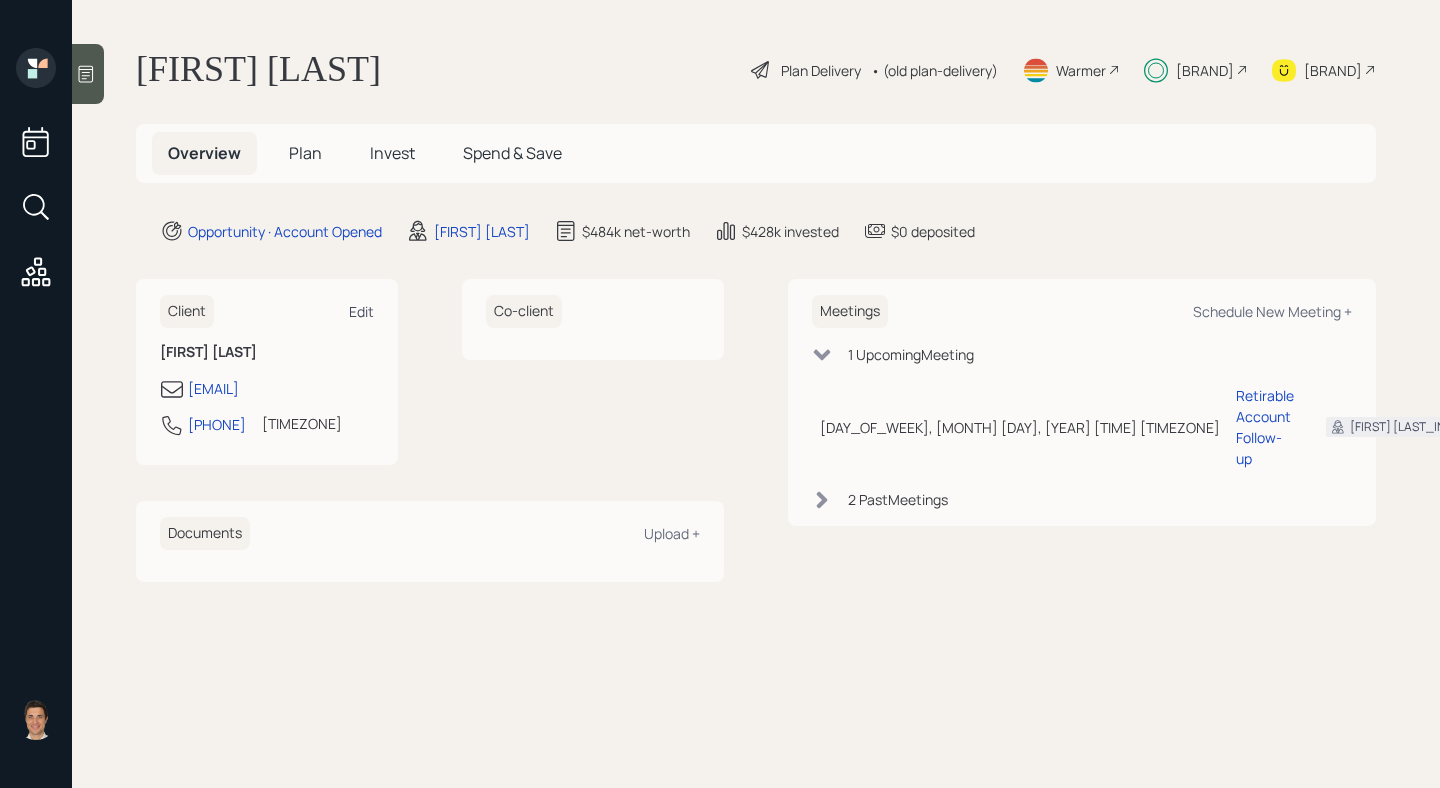 click on "Edit" at bounding box center (361, 311) 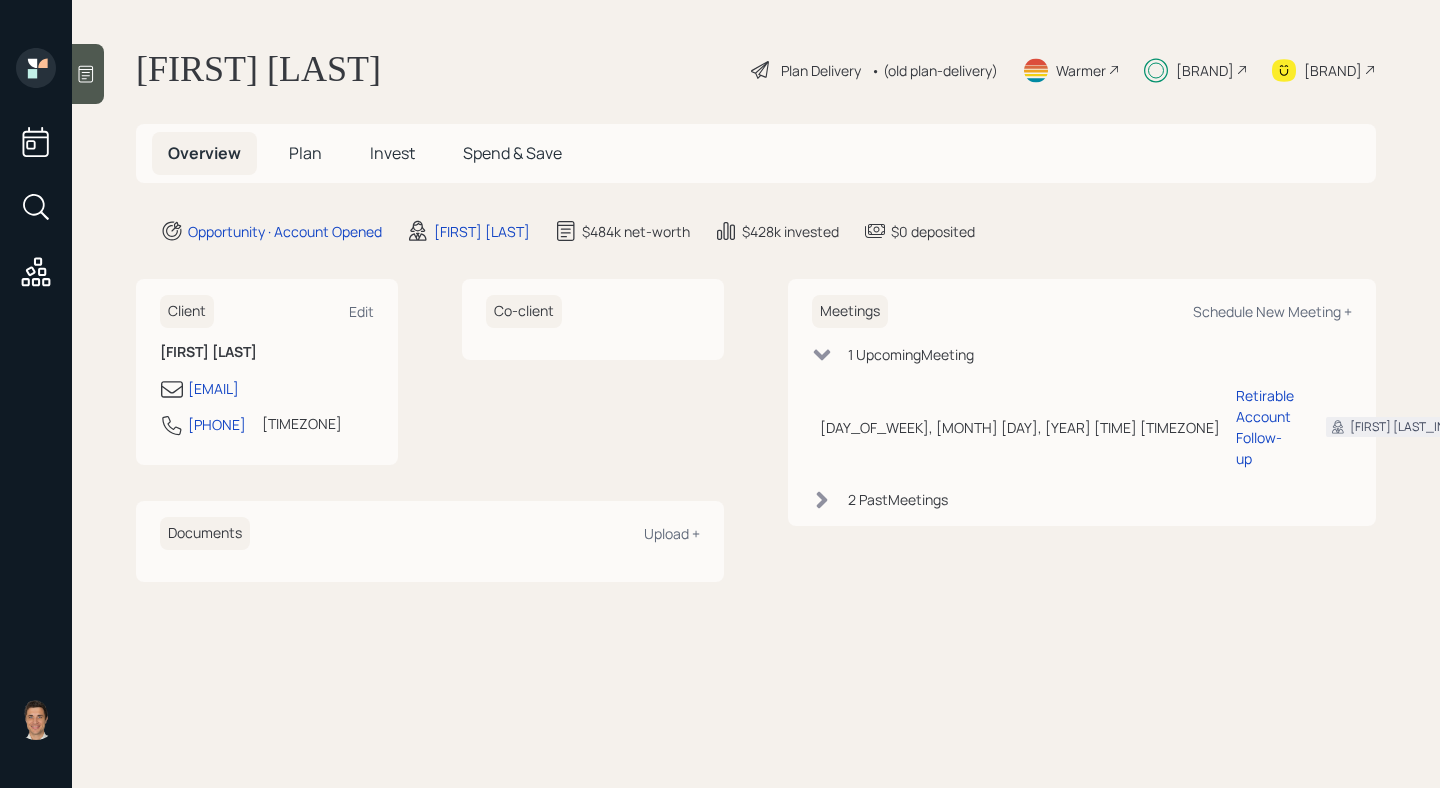 click on "Plan" at bounding box center [305, 153] 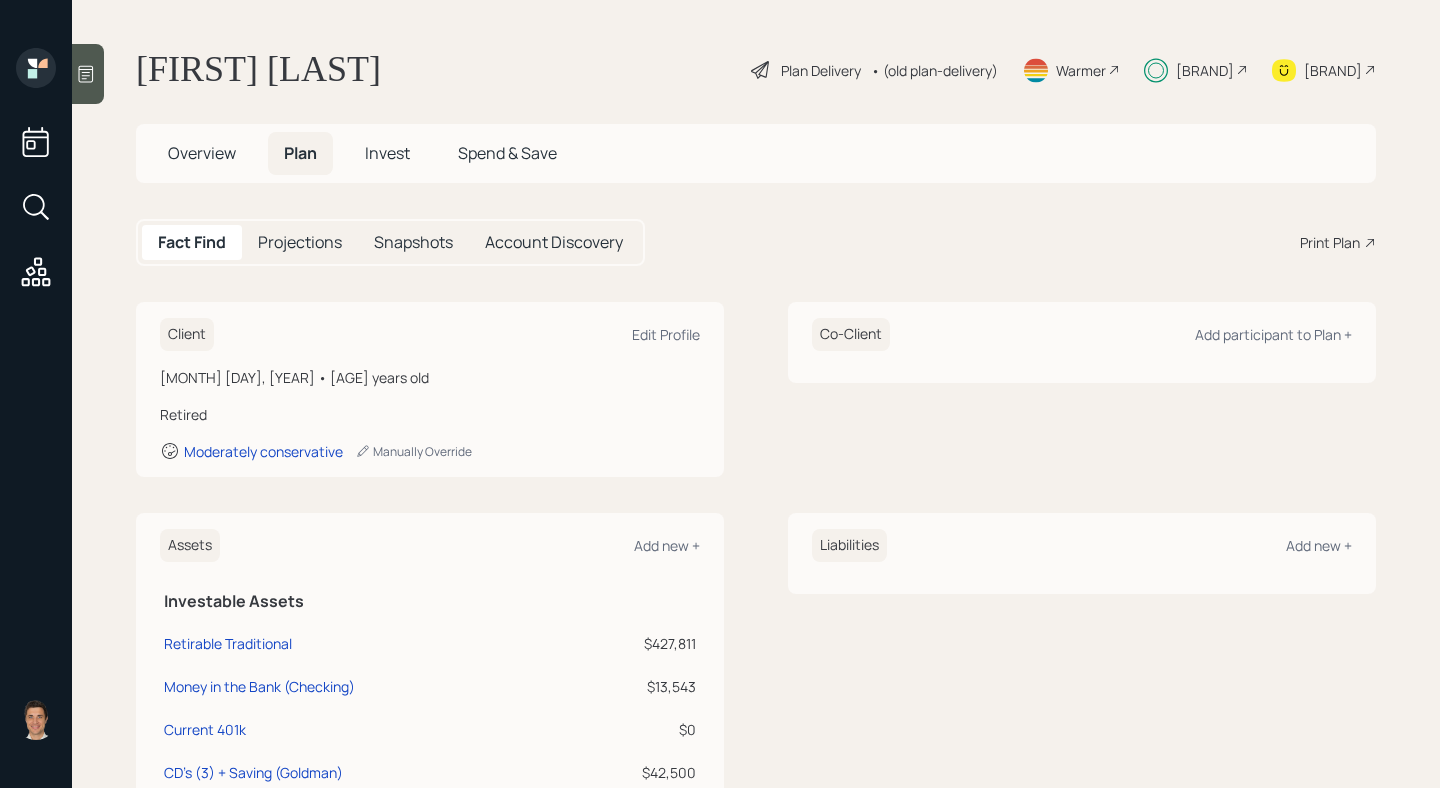 click on "Fact Find Projections Snapshots Account Discovery Print Plan" at bounding box center [756, 242] 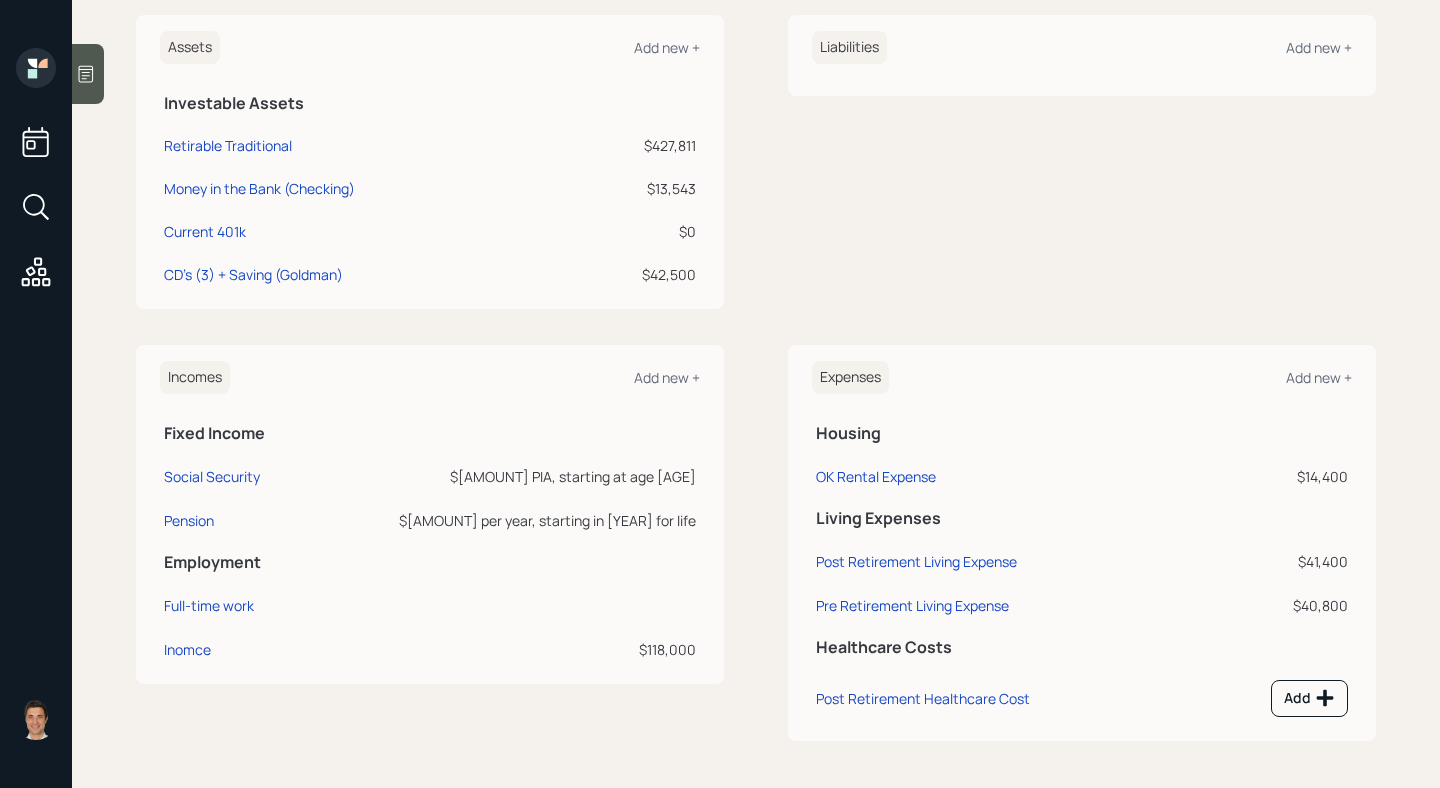scroll, scrollTop: 0, scrollLeft: 0, axis: both 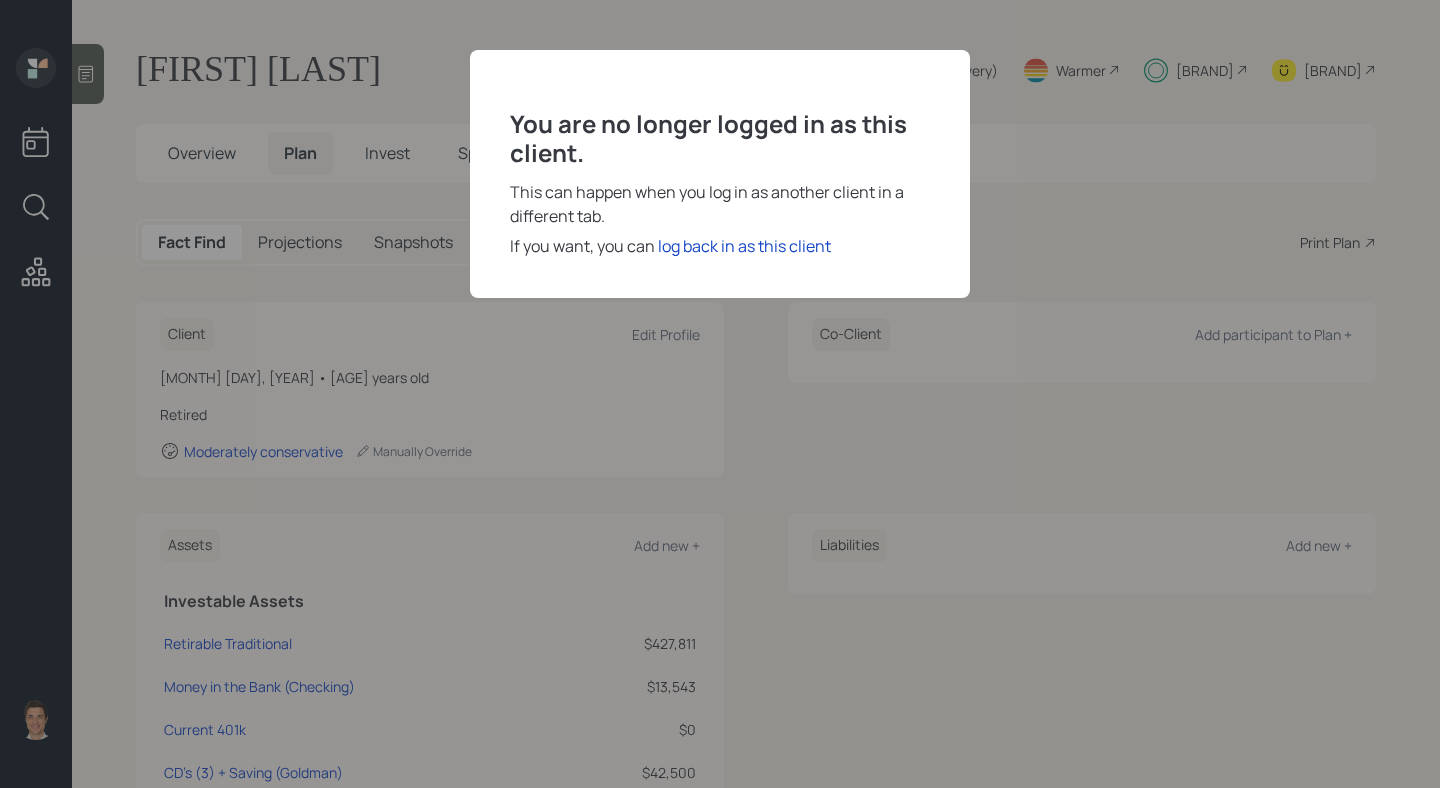 click on "You are no longer logged in as this client. This can happen when you log in as another client in a different tab. If you want, you can   log back in as this client" at bounding box center [720, 394] 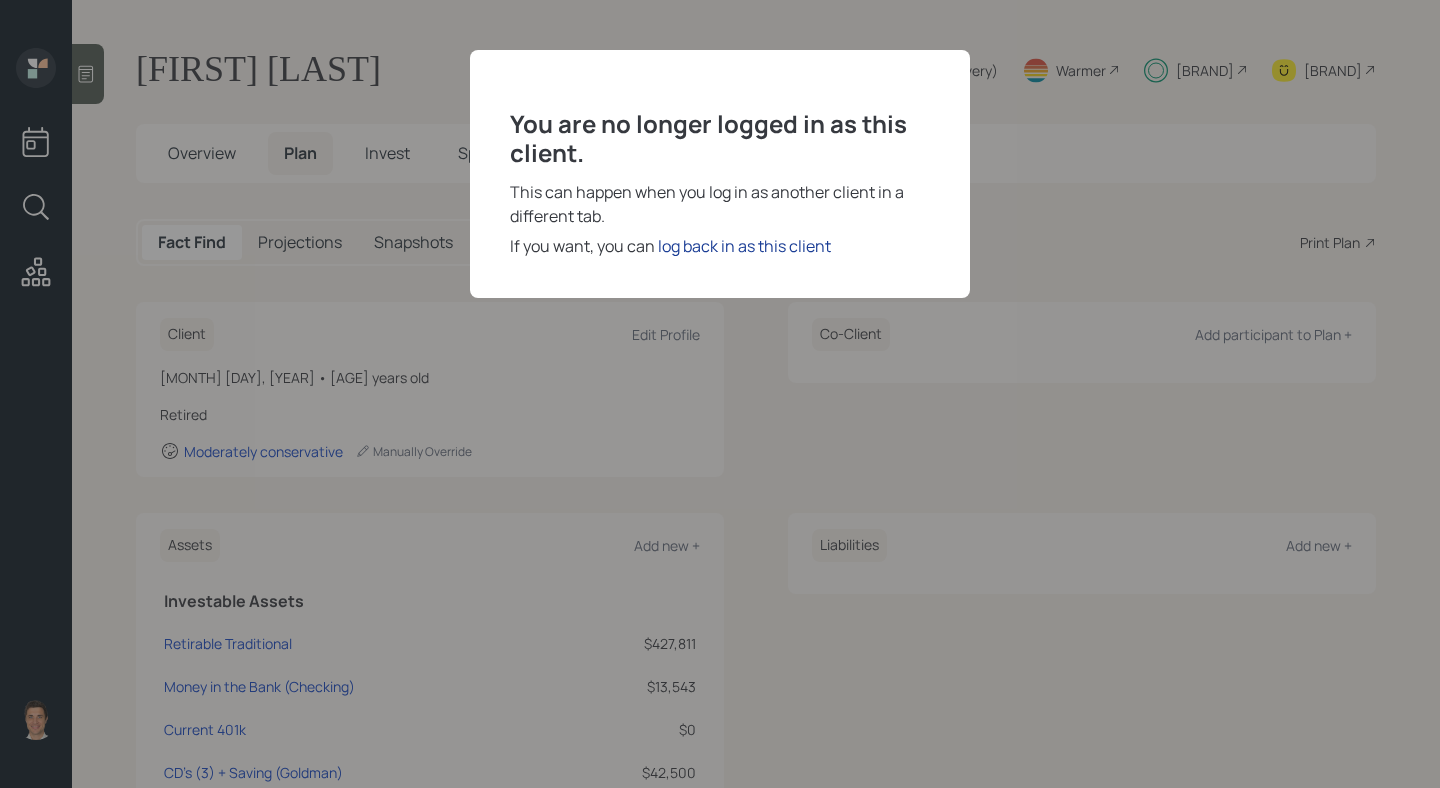 click on "log back in as this client" at bounding box center (744, 246) 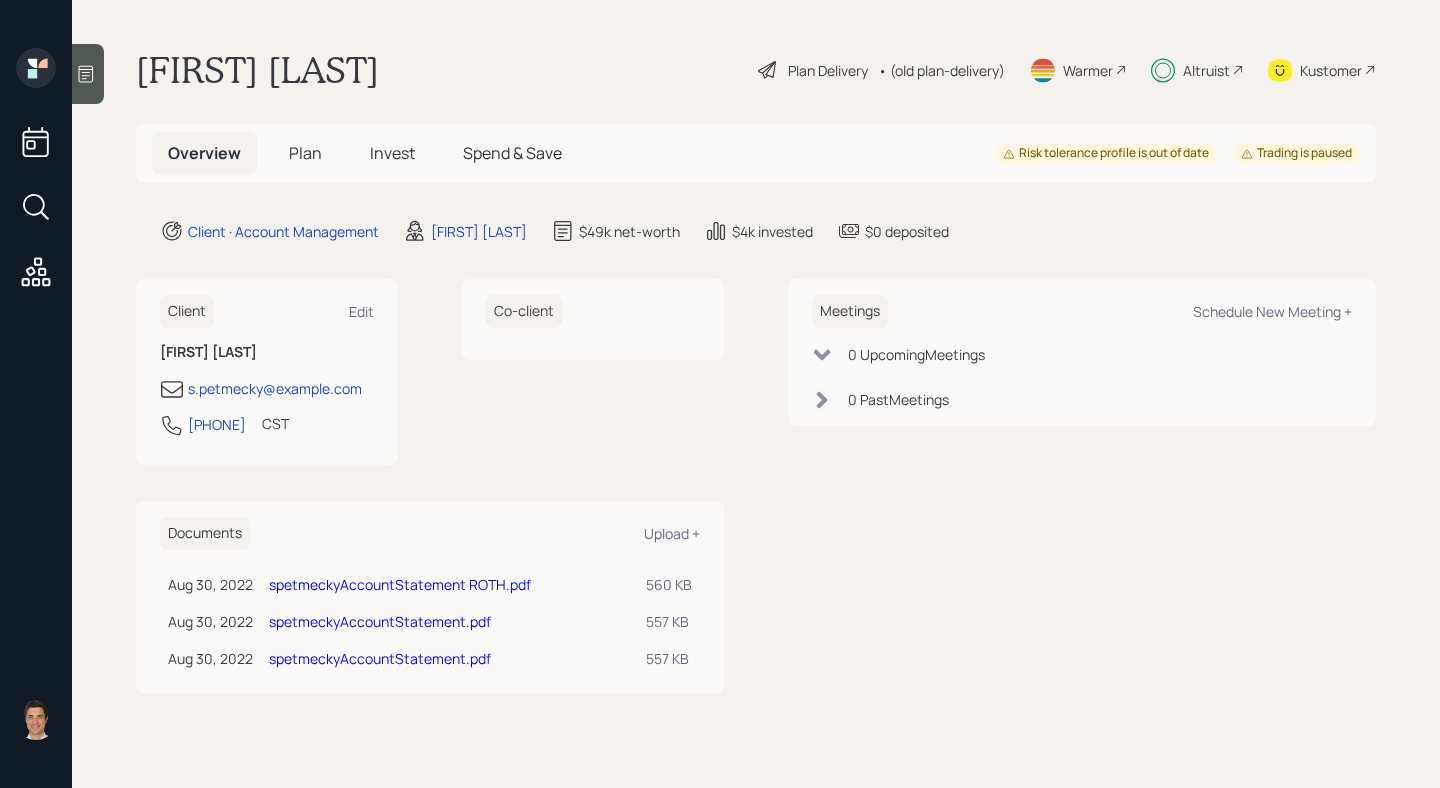 scroll, scrollTop: 0, scrollLeft: 0, axis: both 